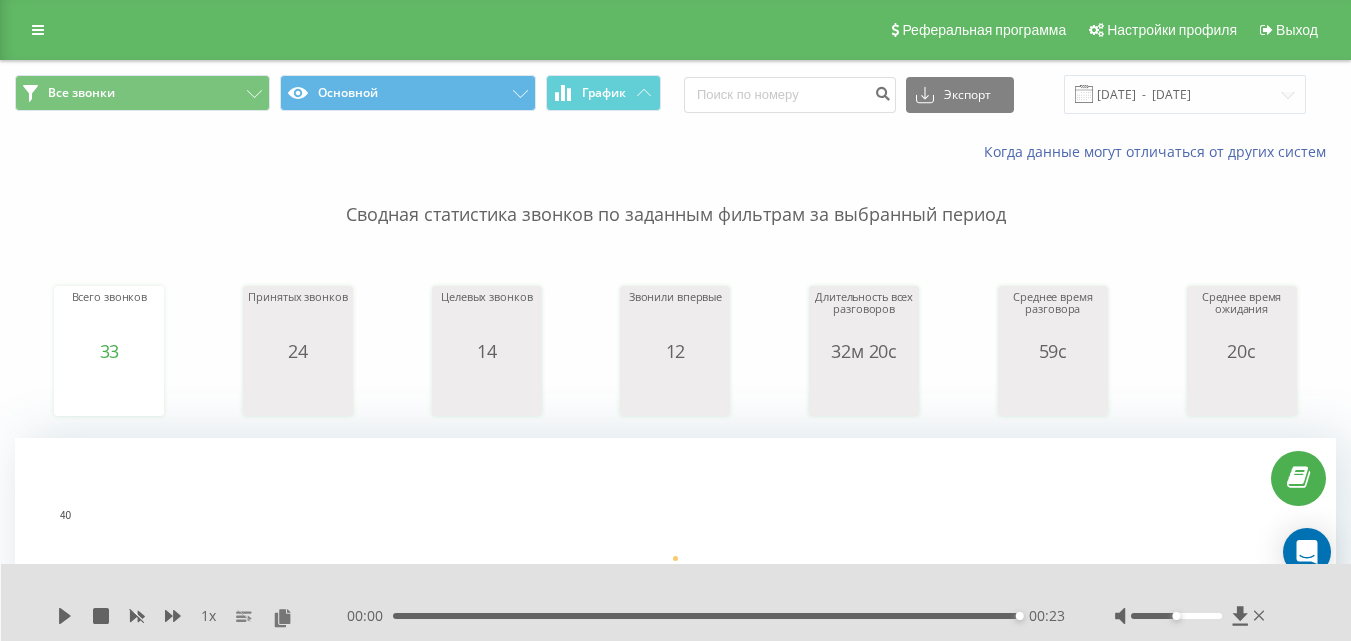scroll, scrollTop: 800, scrollLeft: 0, axis: vertical 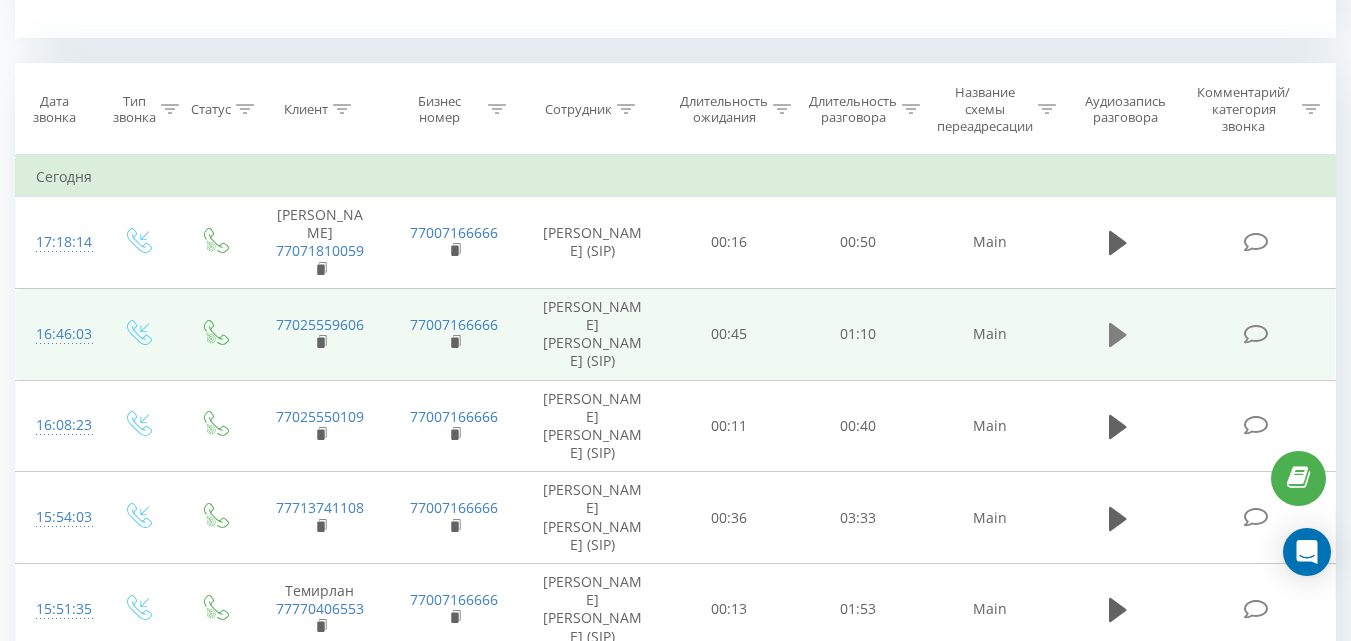 click 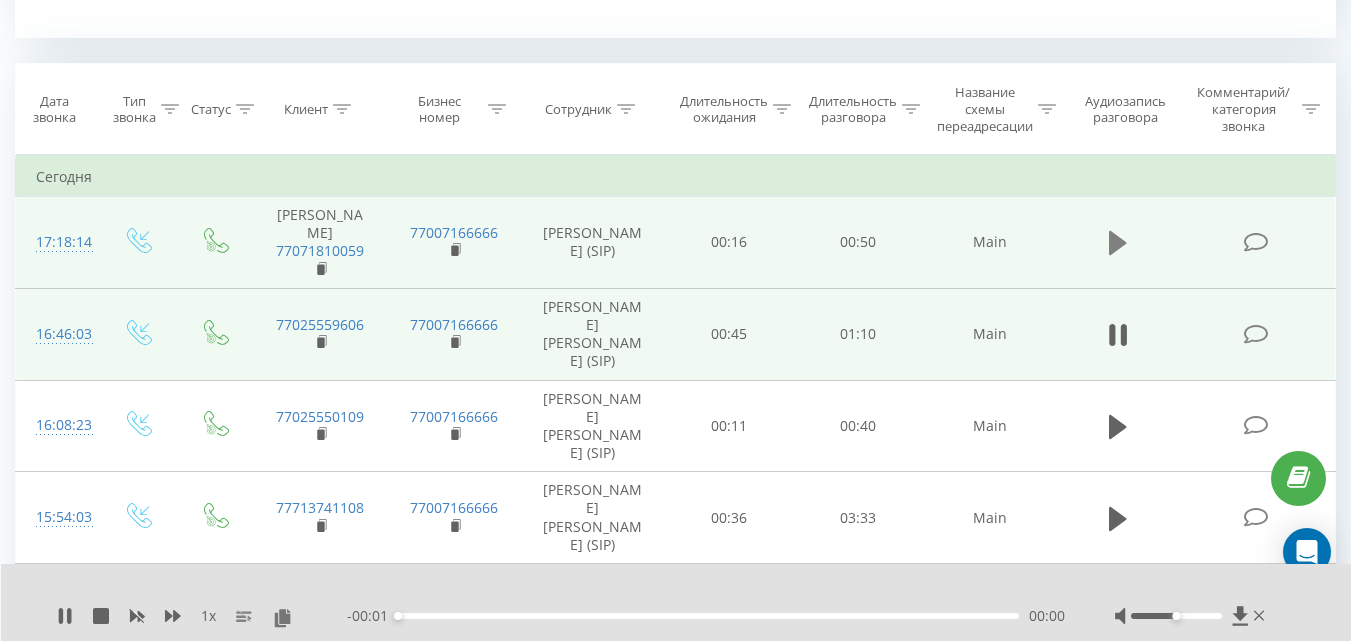 click 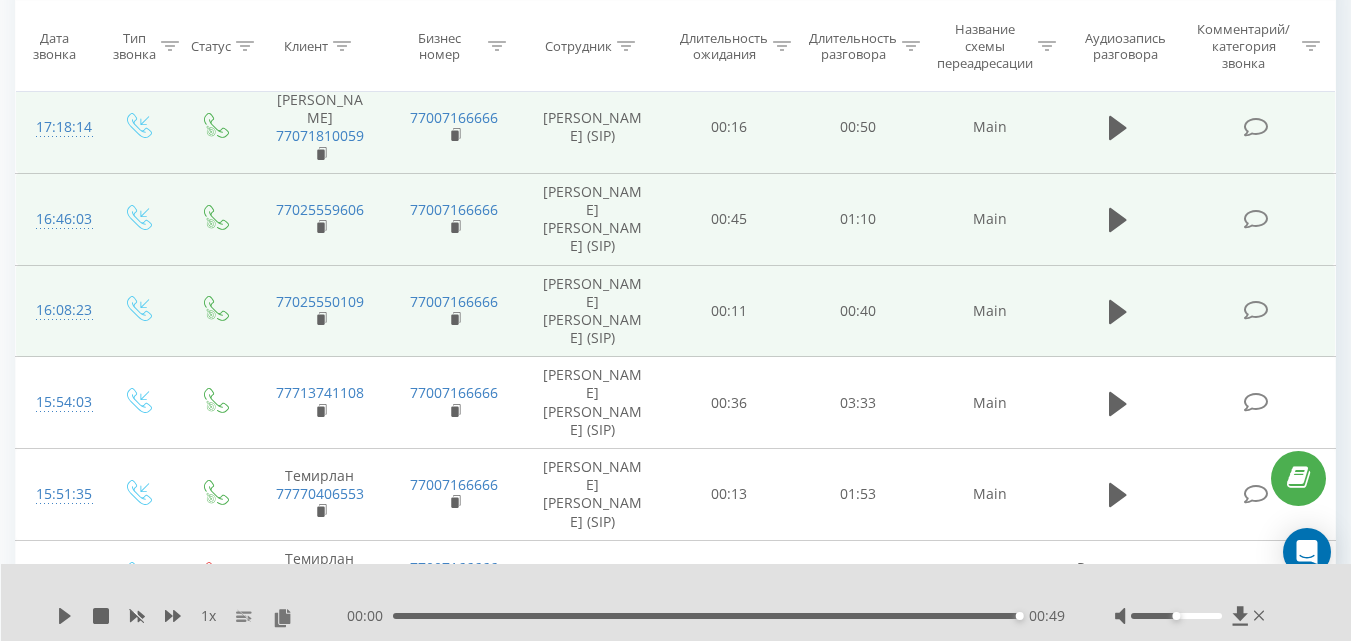 scroll, scrollTop: 1000, scrollLeft: 0, axis: vertical 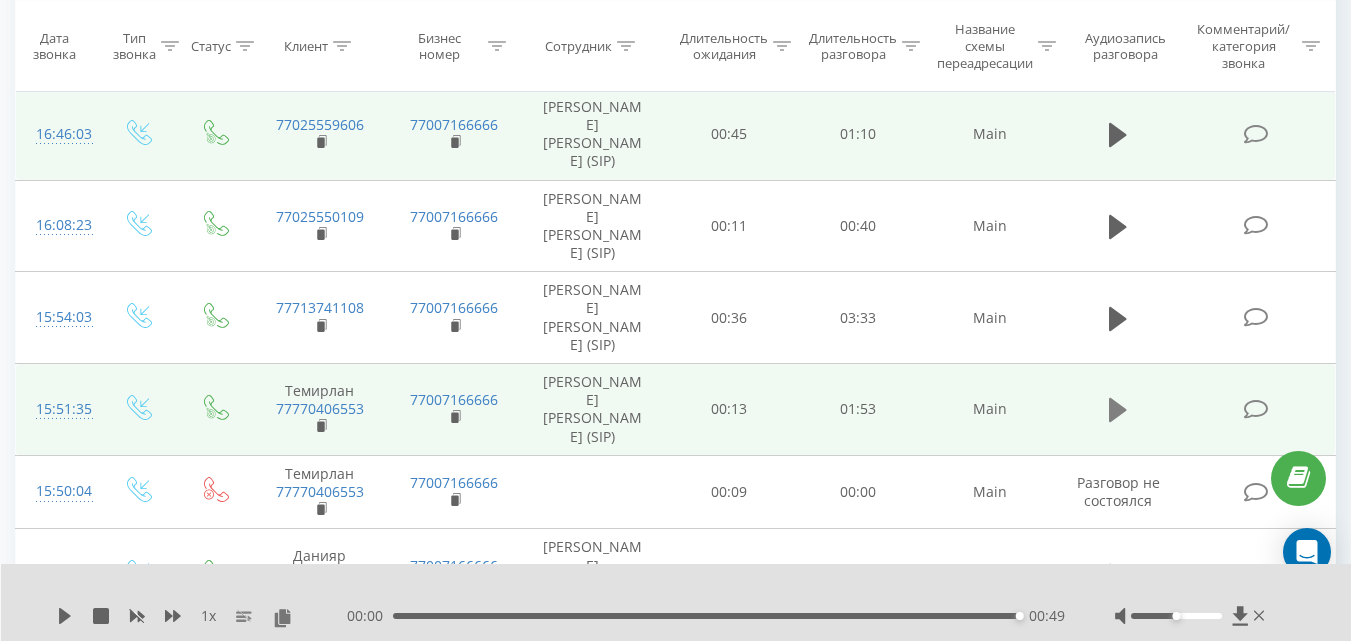 click 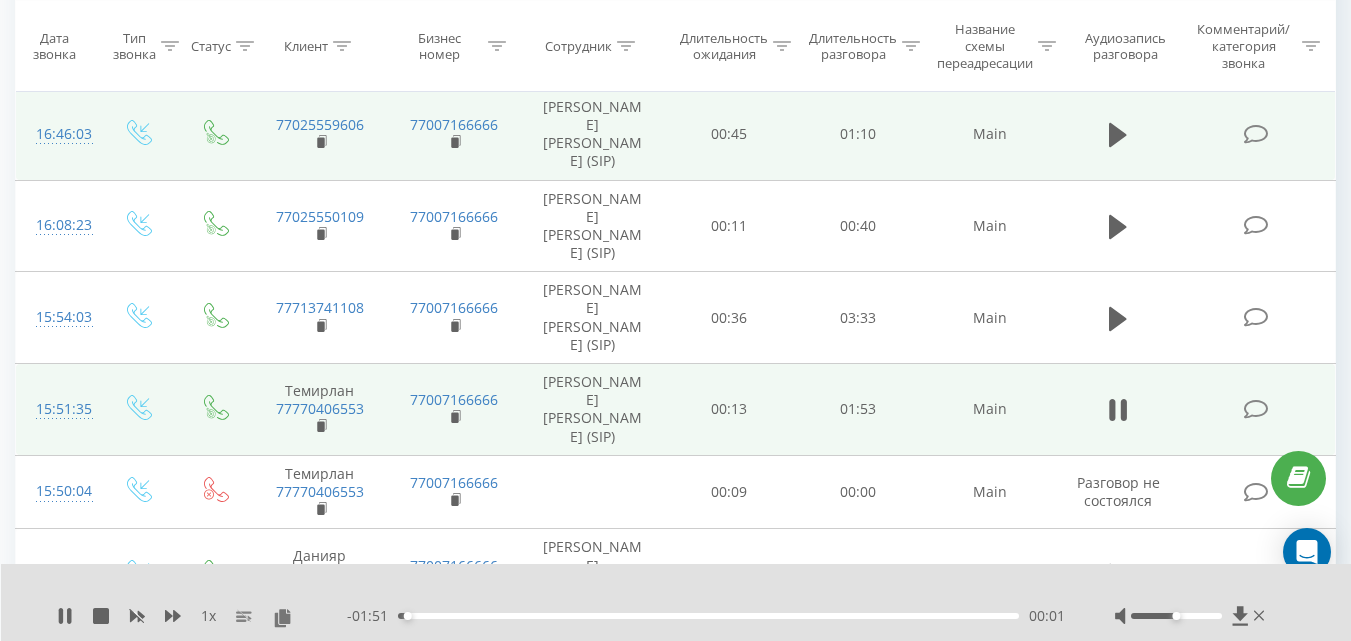 click at bounding box center [1176, 616] 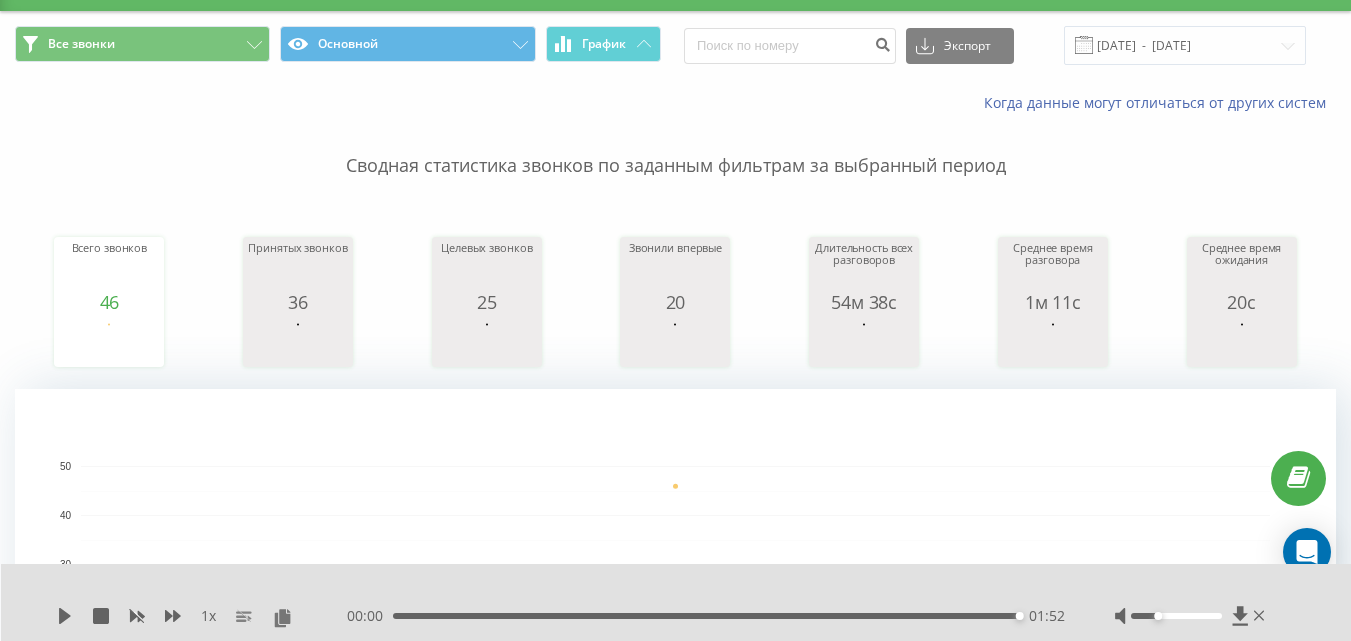 scroll, scrollTop: 0, scrollLeft: 0, axis: both 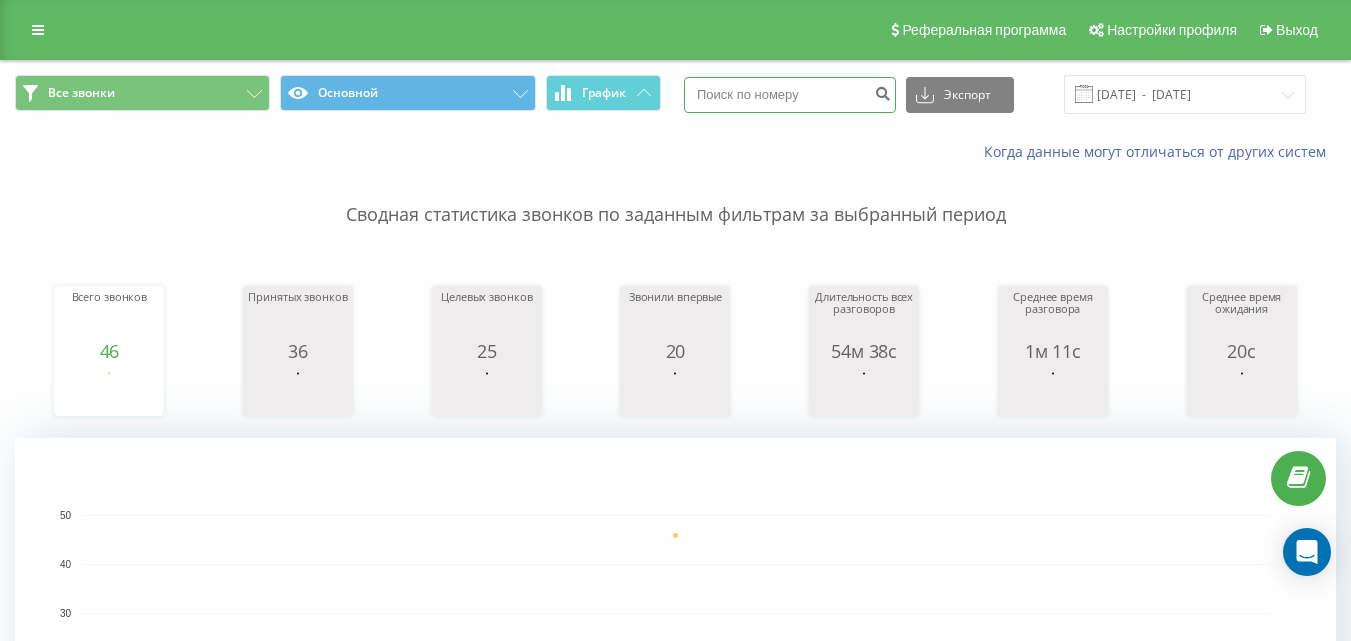 click at bounding box center [790, 95] 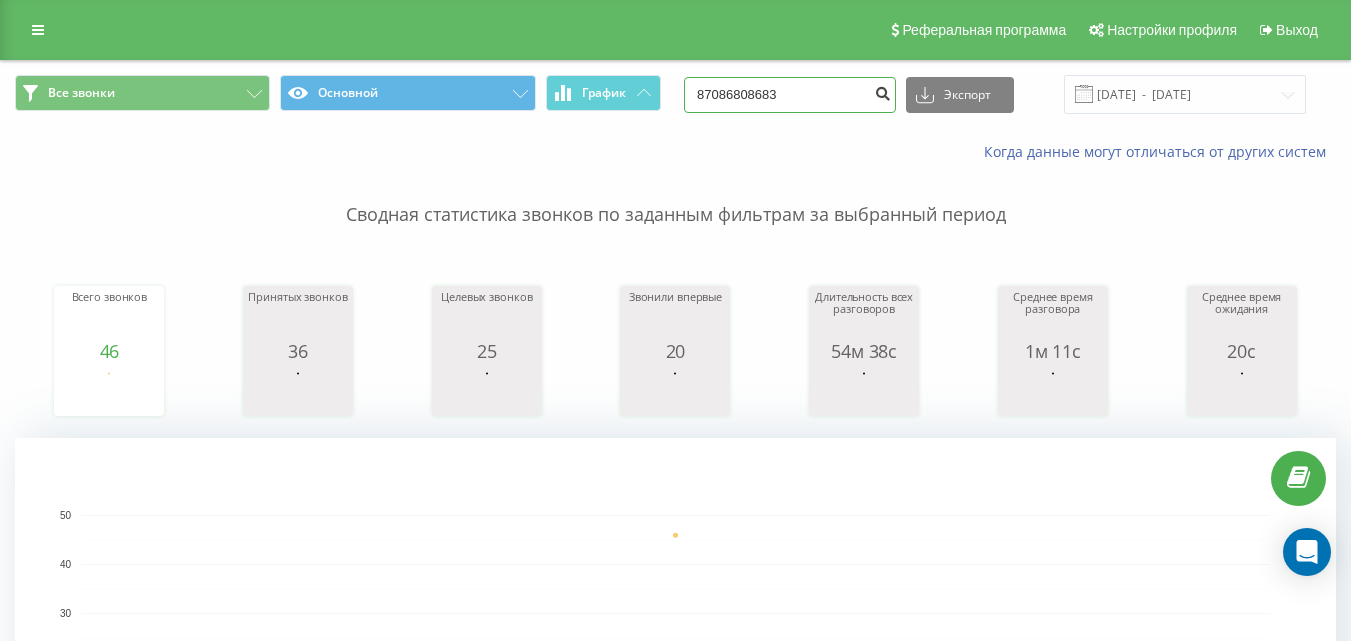 type on "87086808683" 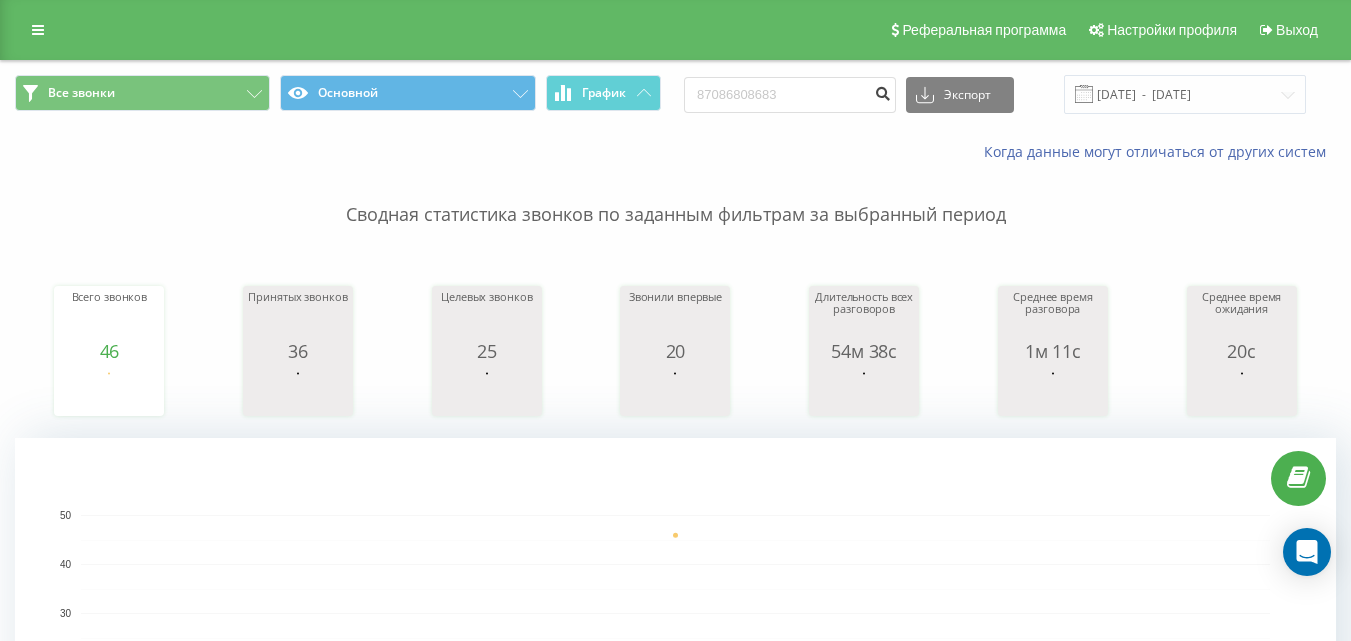 click at bounding box center (882, 91) 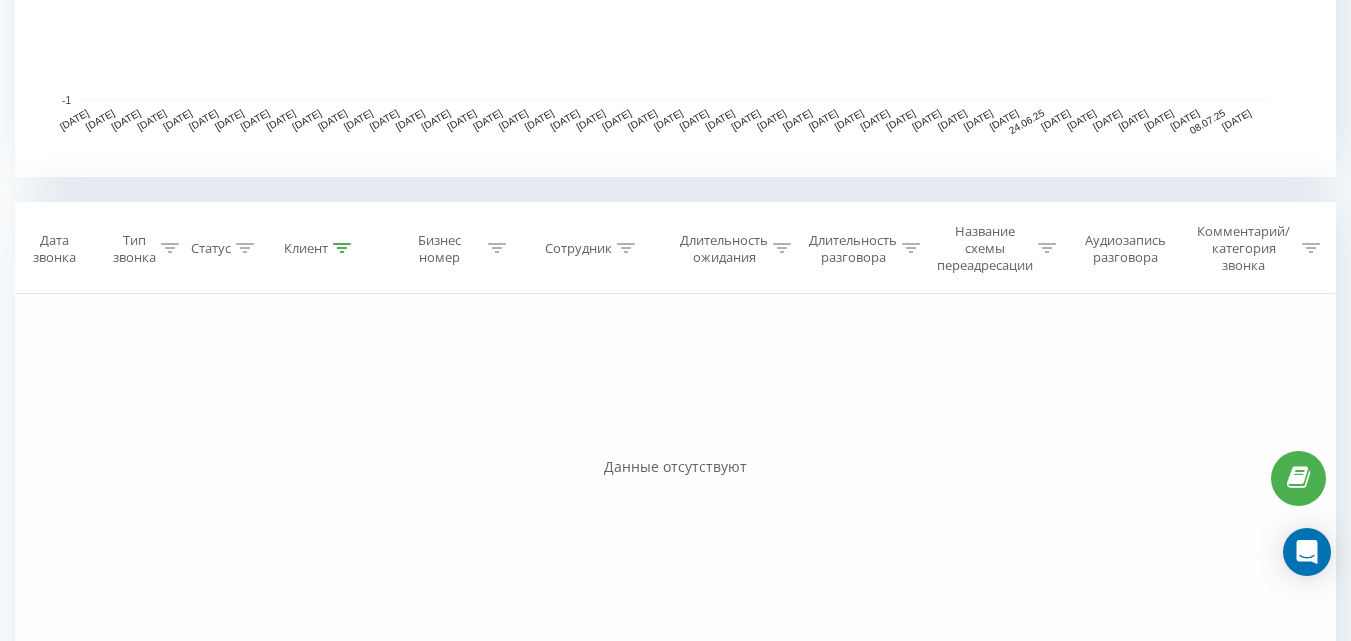 scroll, scrollTop: 697, scrollLeft: 0, axis: vertical 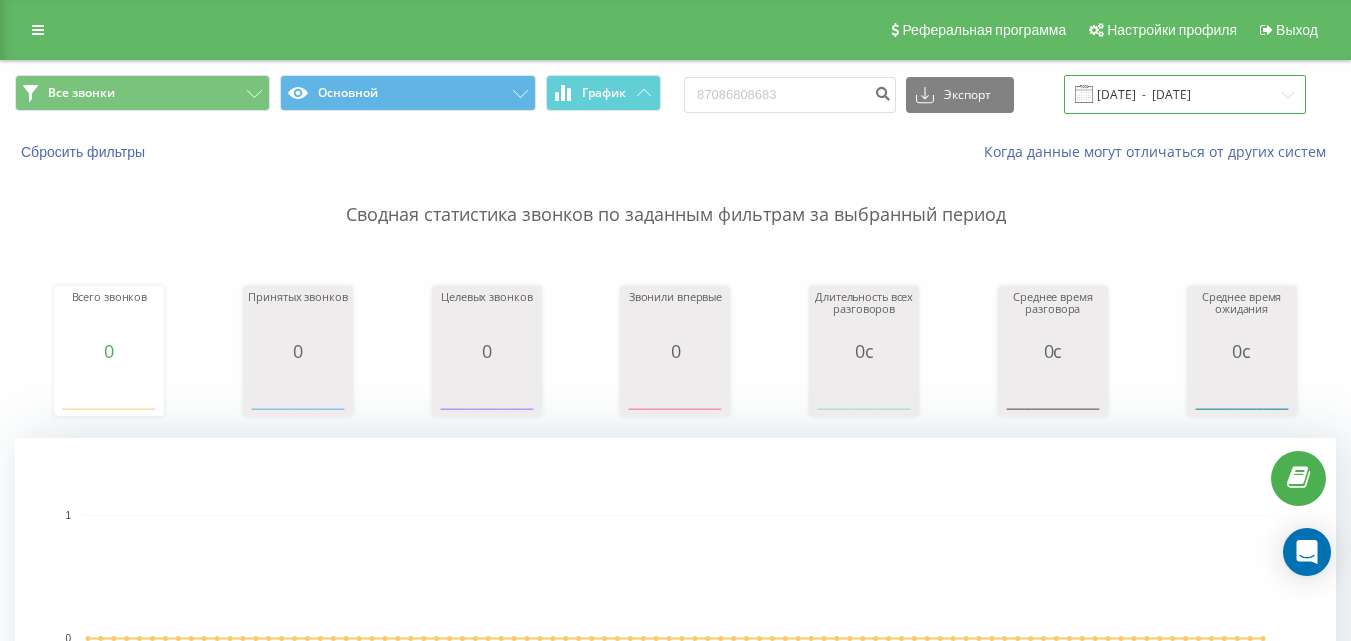 drag, startPoint x: 1141, startPoint y: 103, endPoint x: 1145, endPoint y: 91, distance: 12.649111 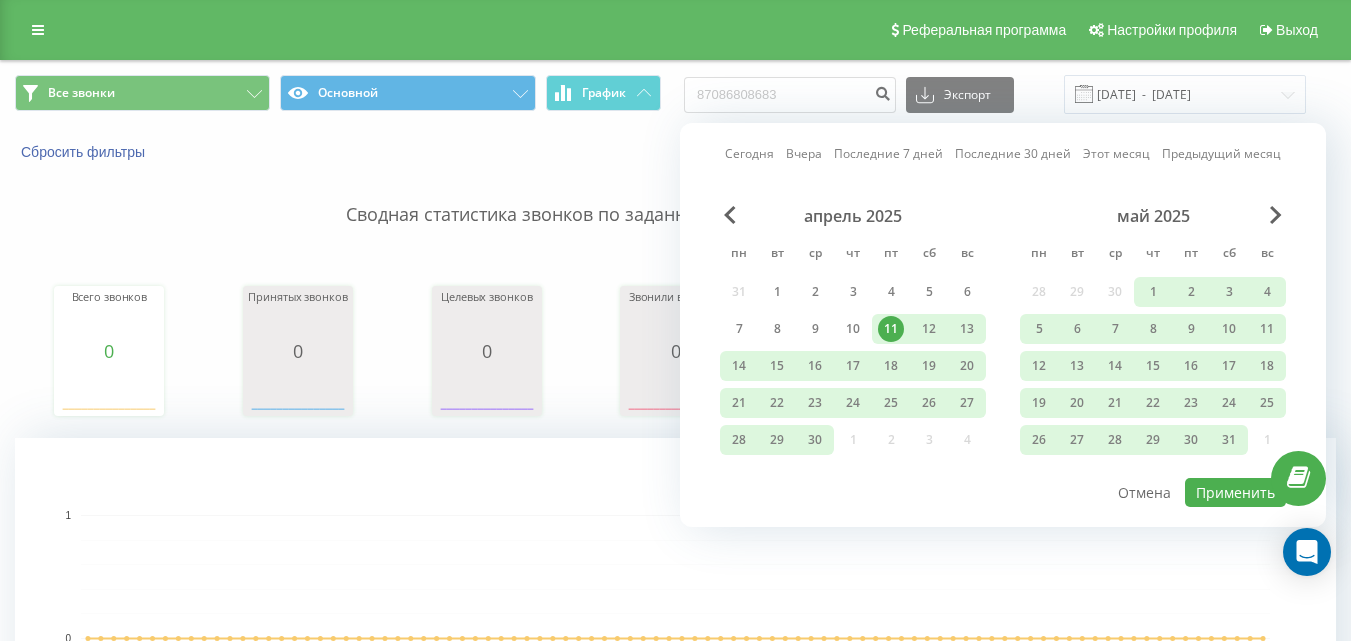 click on "Сбросить фильтры Когда данные могут отличаться от других систем" at bounding box center (675, 152) 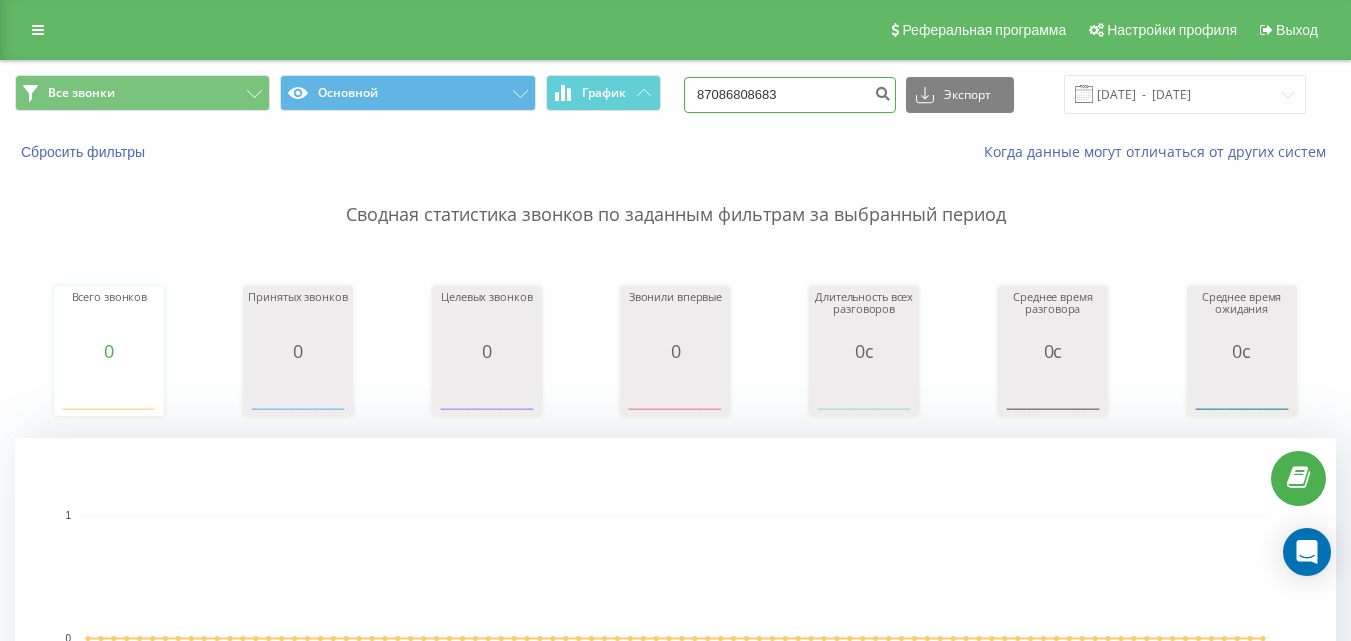click on "87086808683" at bounding box center [790, 95] 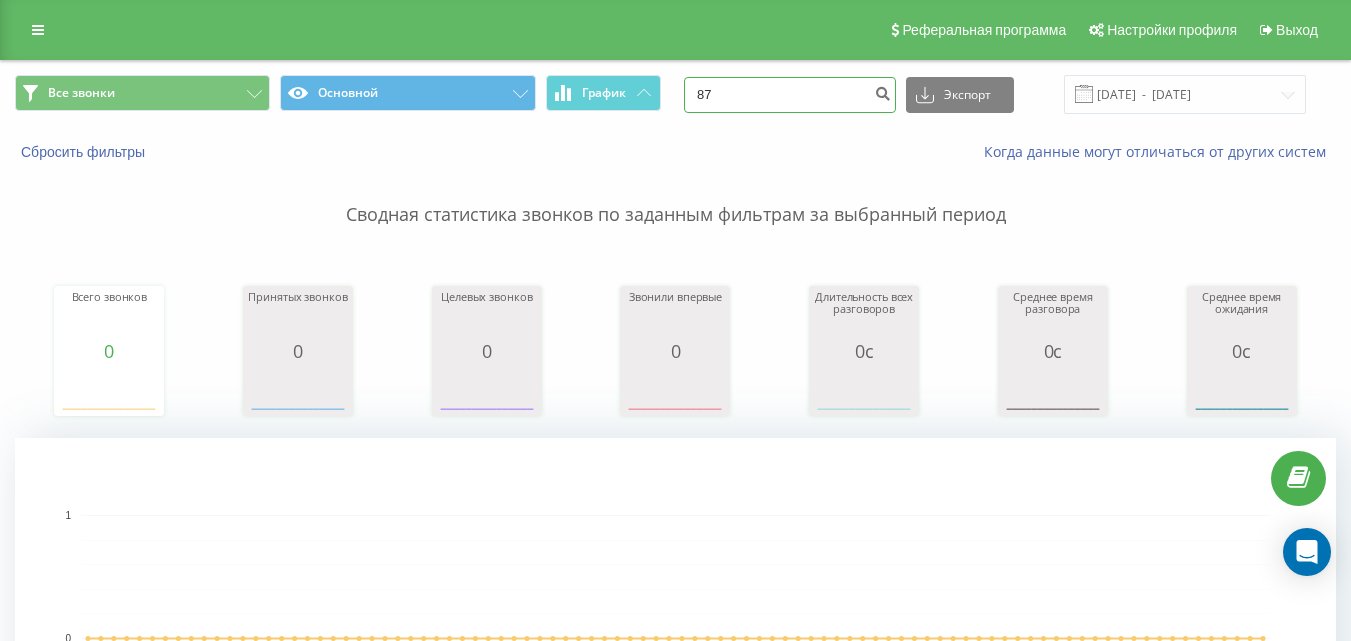 type on "8" 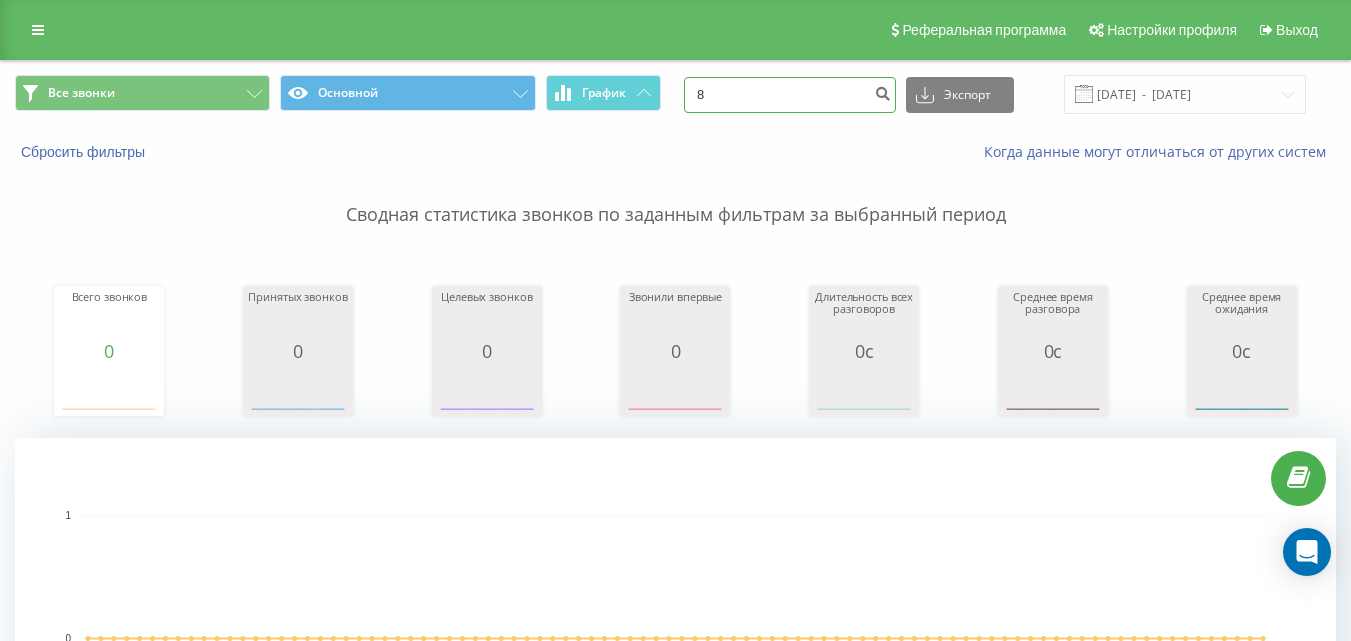 type 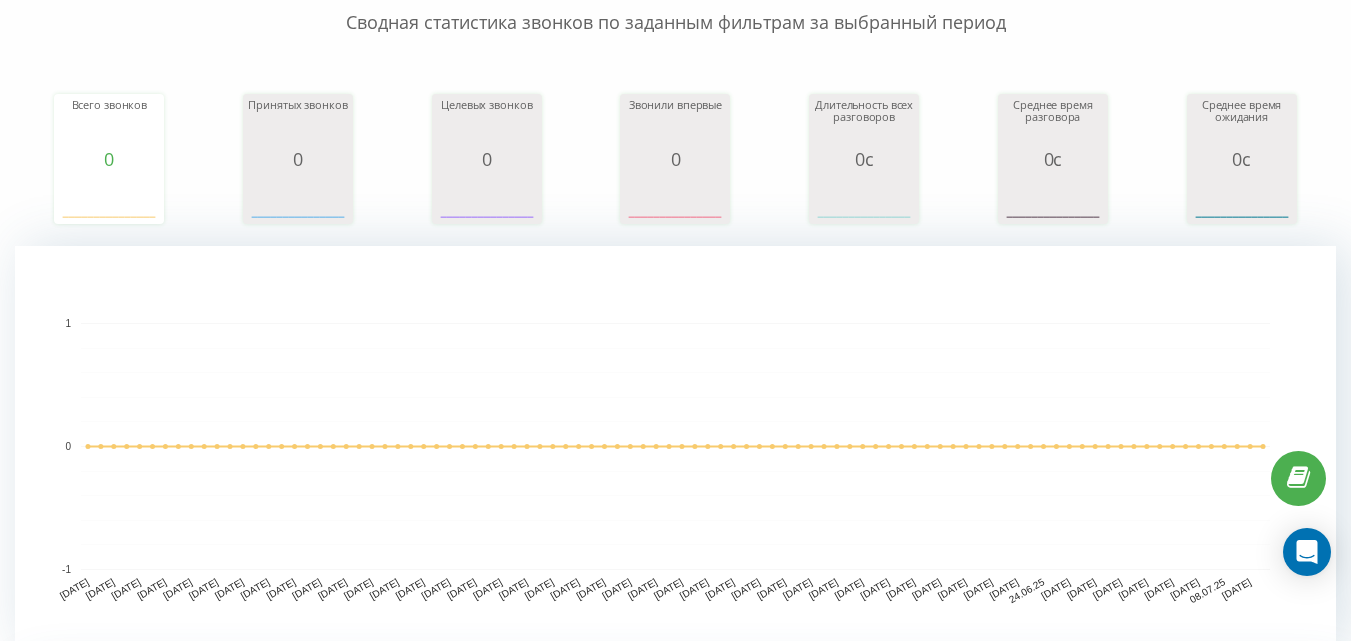 scroll, scrollTop: 0, scrollLeft: 0, axis: both 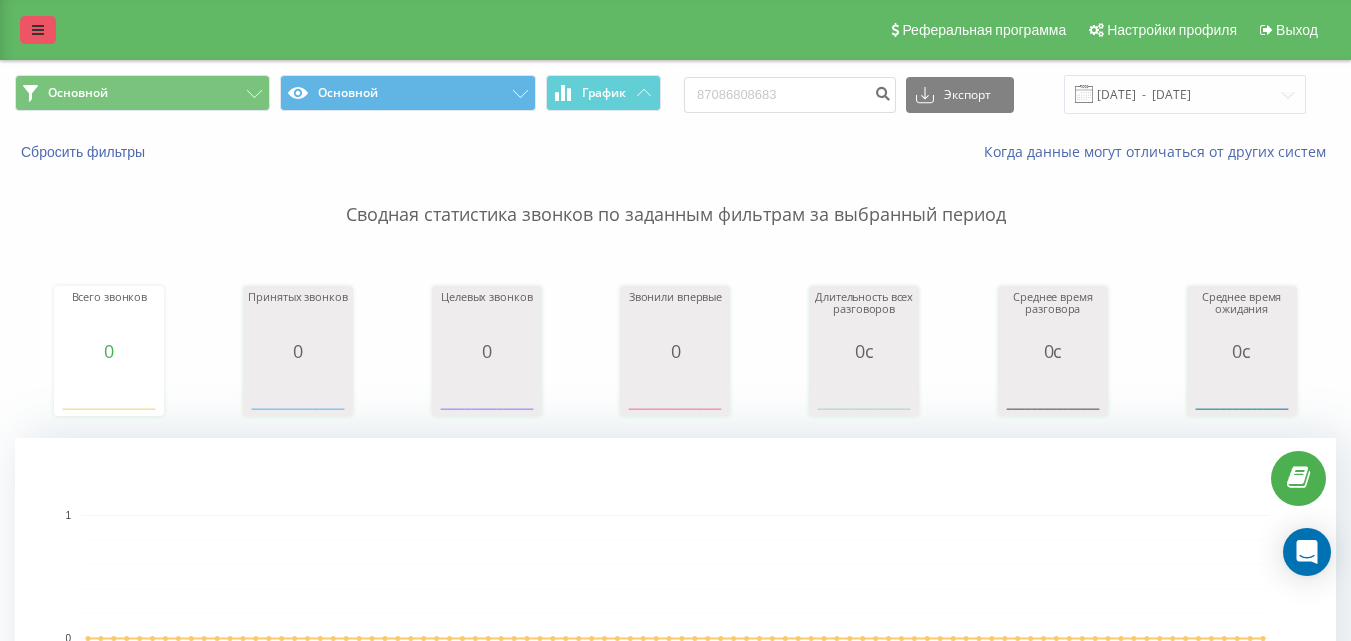 click at bounding box center (38, 30) 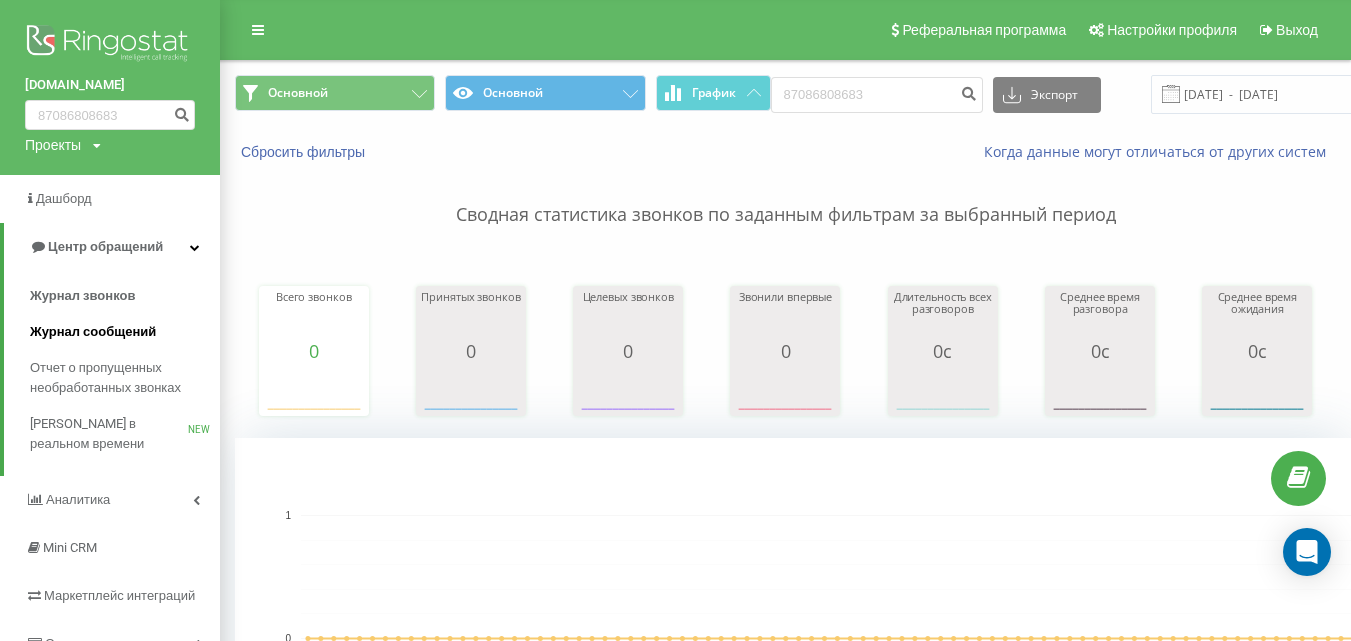 click on "Журнал сообщений" at bounding box center (93, 332) 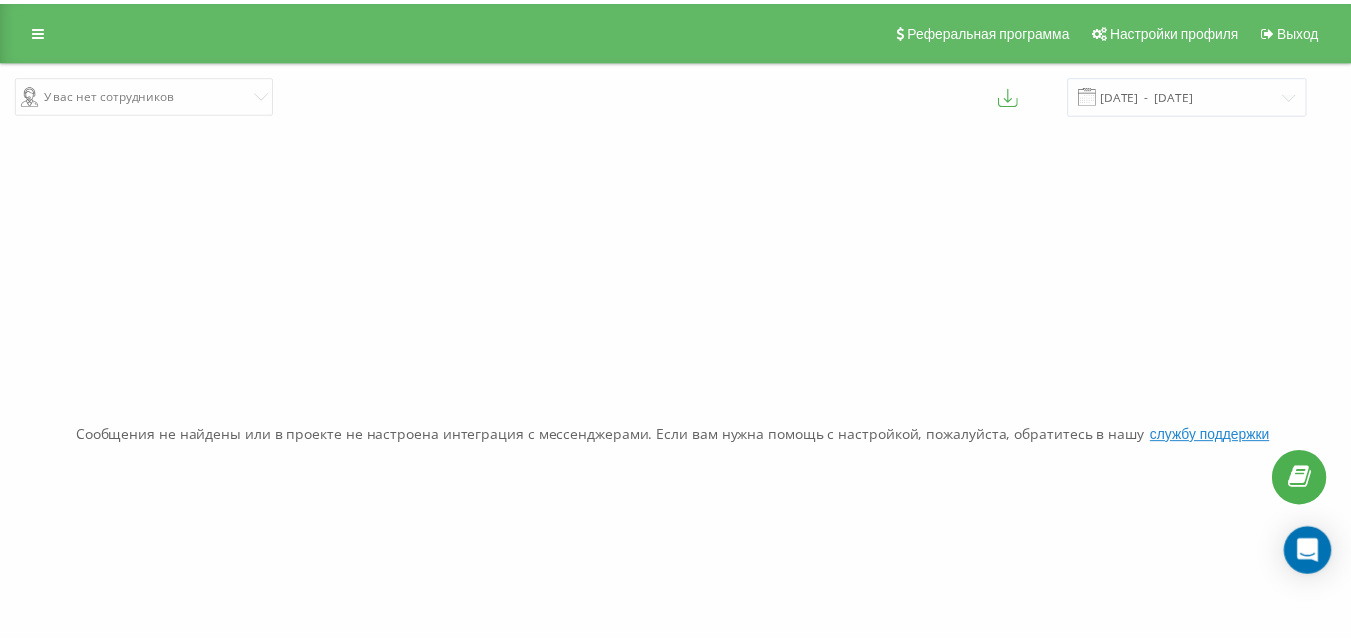 scroll, scrollTop: 0, scrollLeft: 0, axis: both 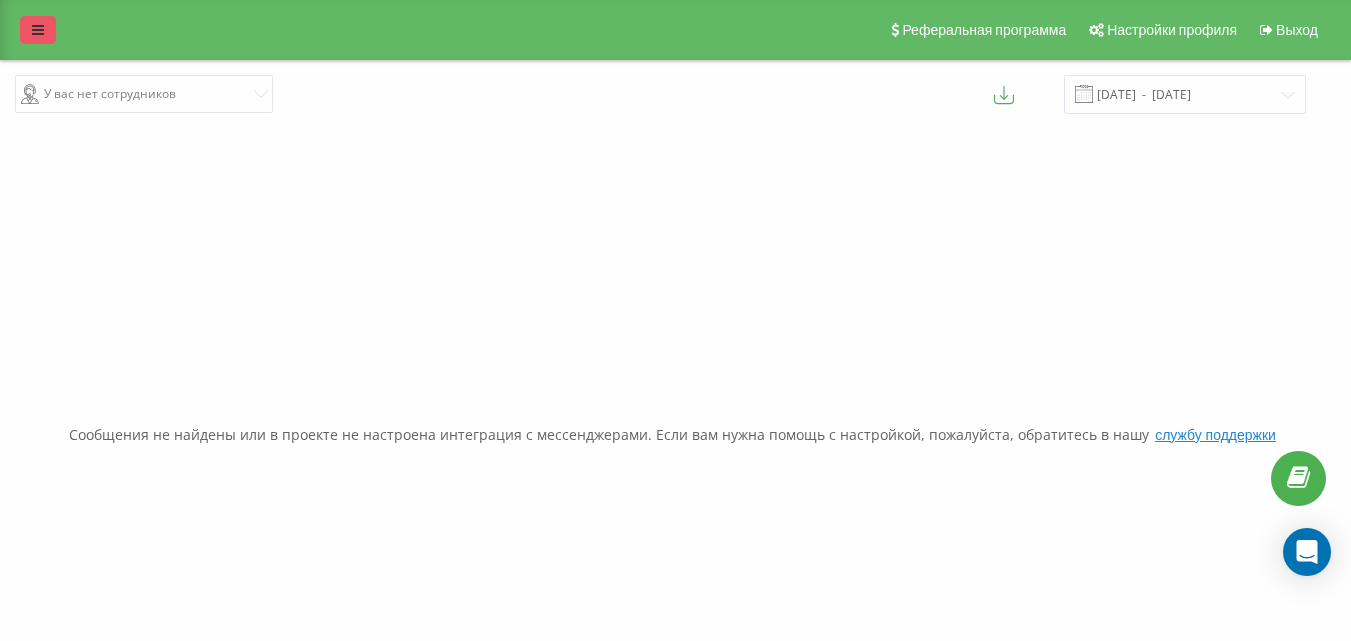click at bounding box center (38, 30) 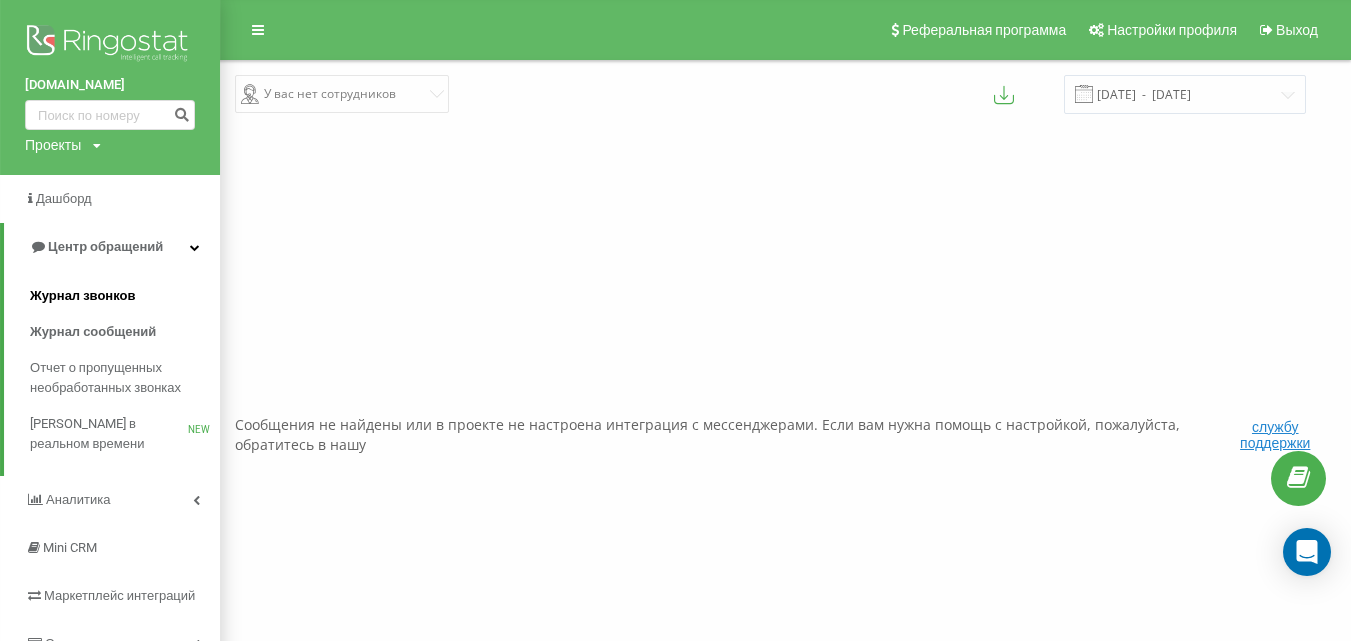 click on "Журнал звонков" at bounding box center (125, 296) 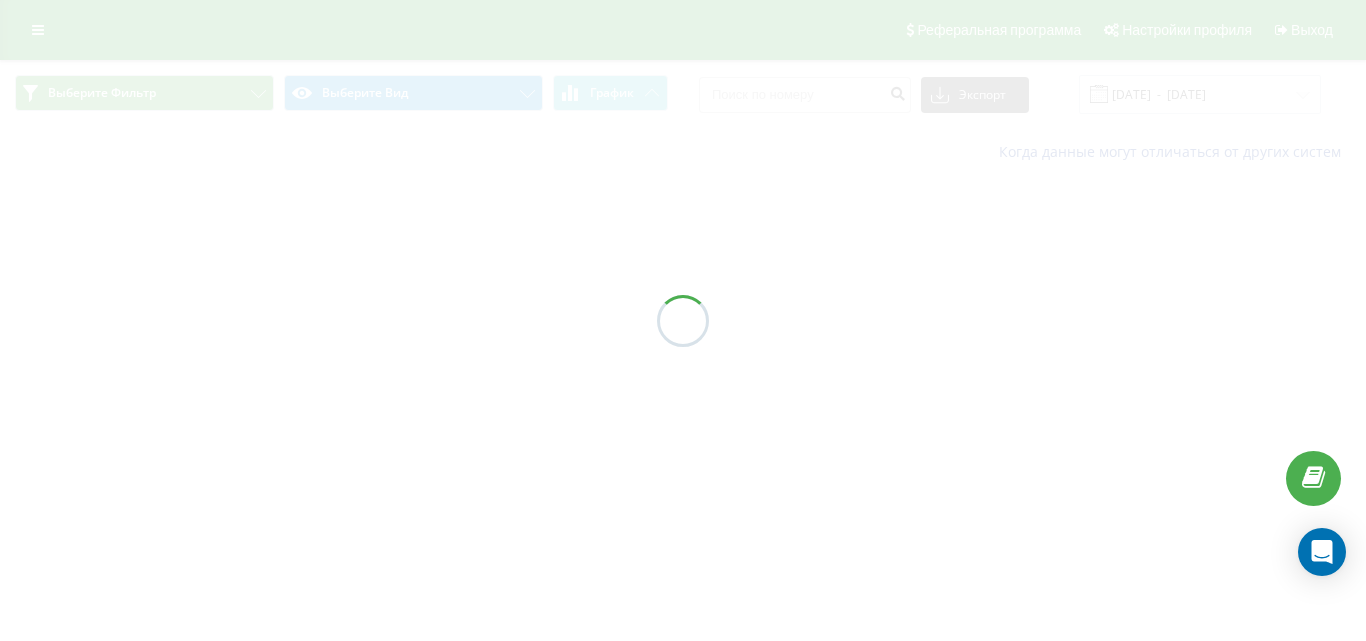 scroll, scrollTop: 0, scrollLeft: 0, axis: both 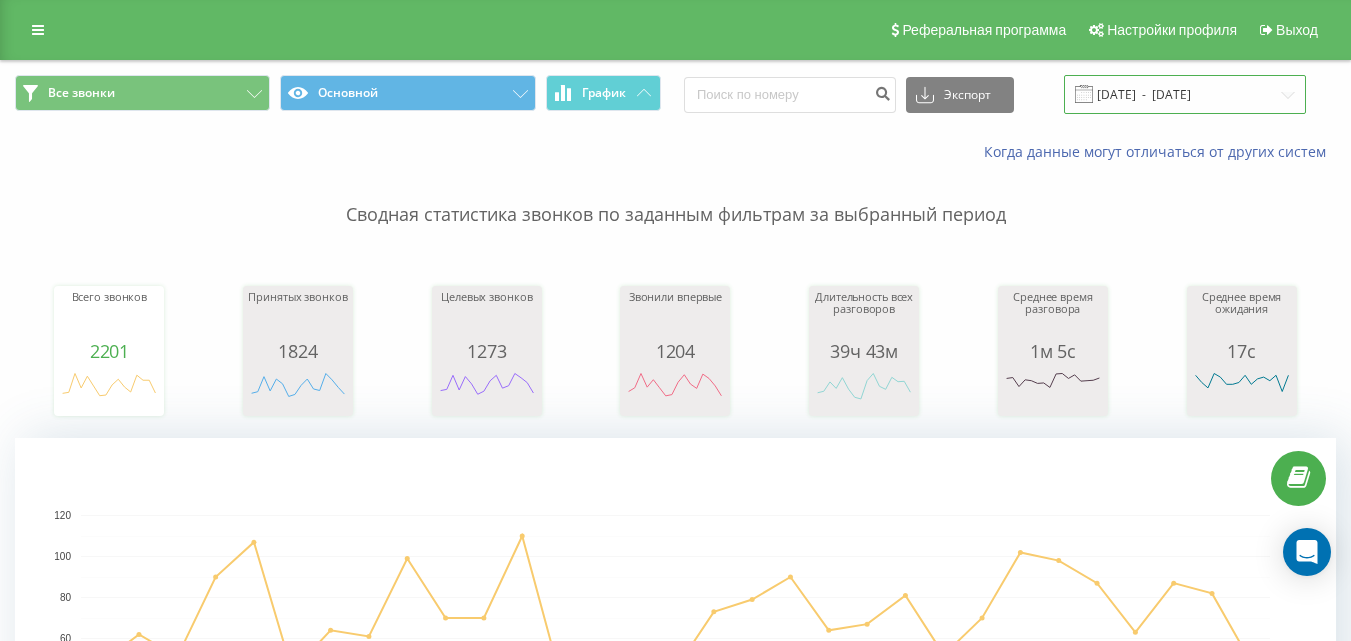 click on "11.06.2025  -  11.07.2025" at bounding box center (1185, 94) 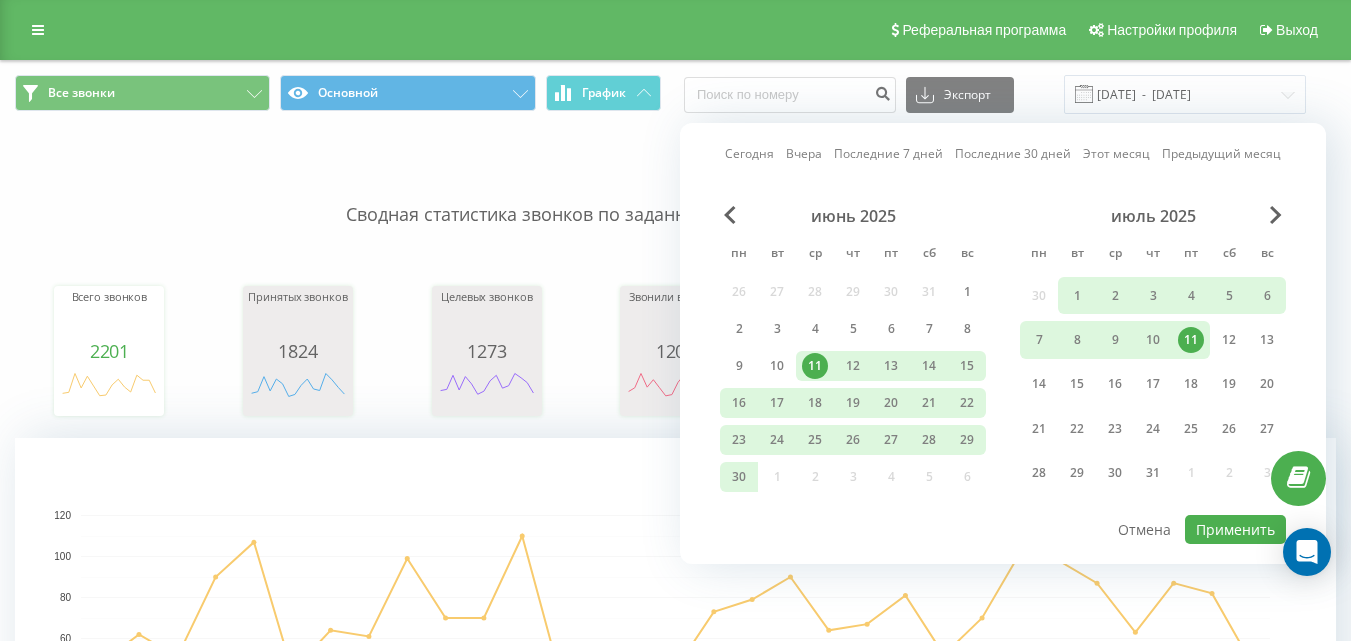 click on "Сегодня" at bounding box center (749, 153) 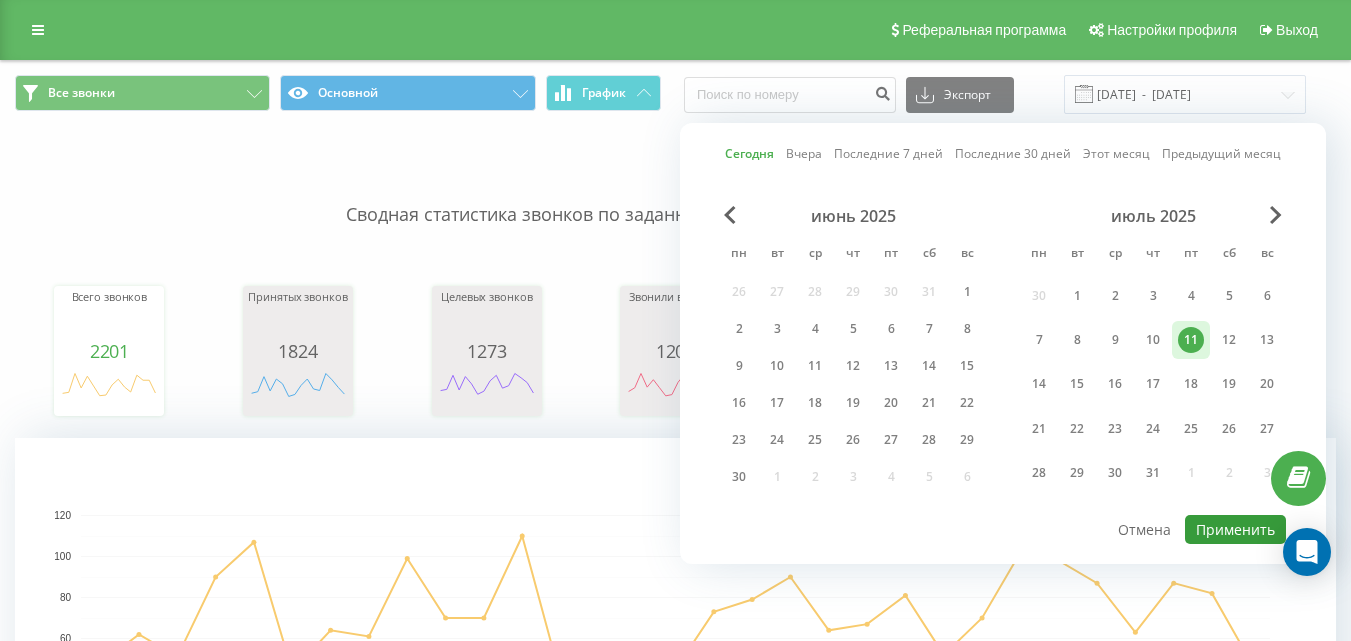 click on "Применить" at bounding box center [1235, 529] 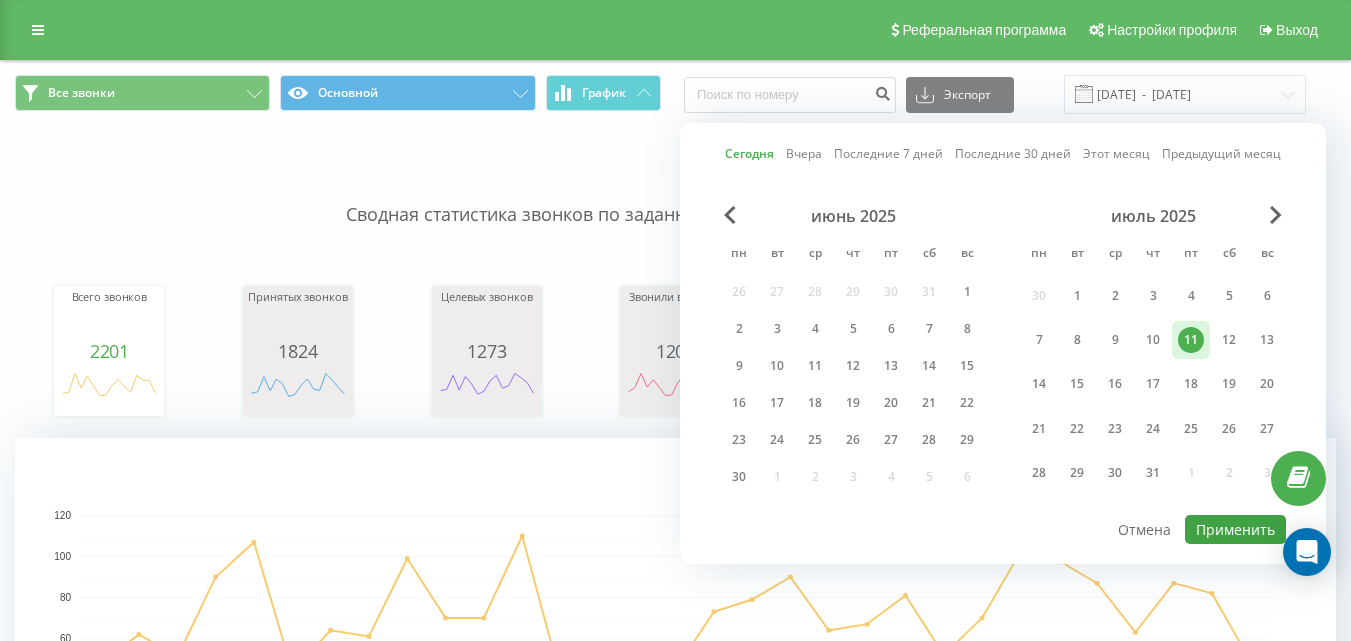 type on "11.07.2025  -  11.07.2025" 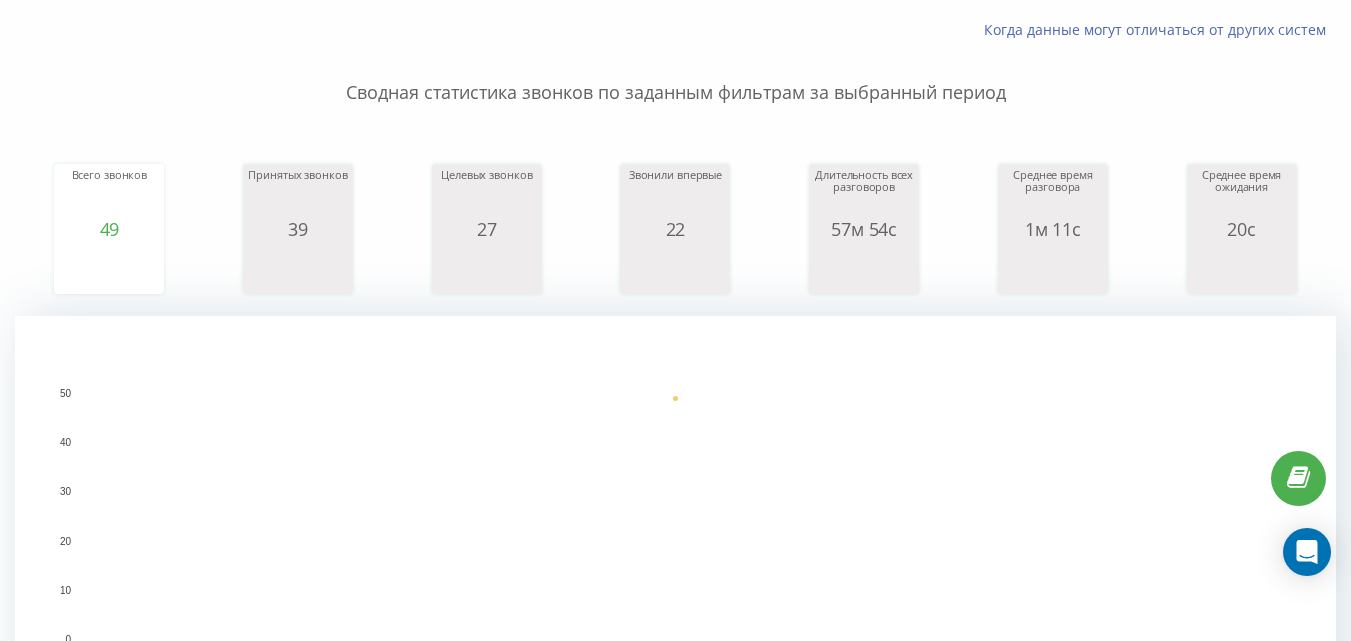 scroll, scrollTop: 0, scrollLeft: 0, axis: both 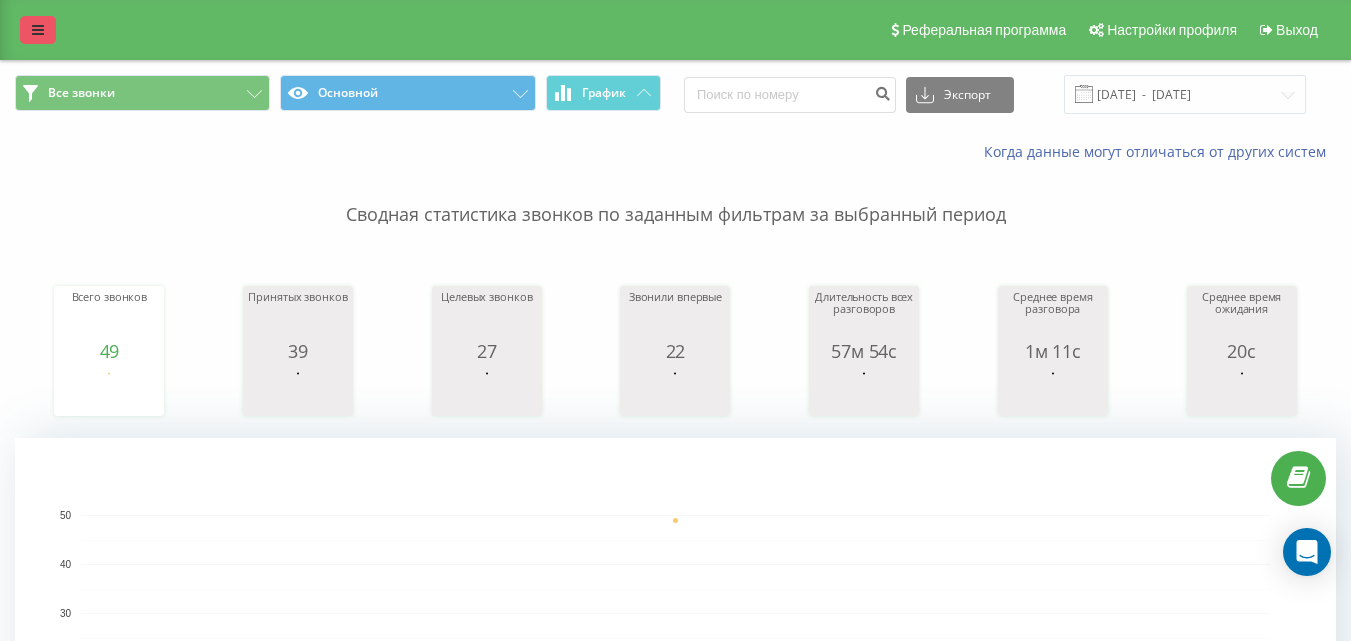 click at bounding box center [38, 30] 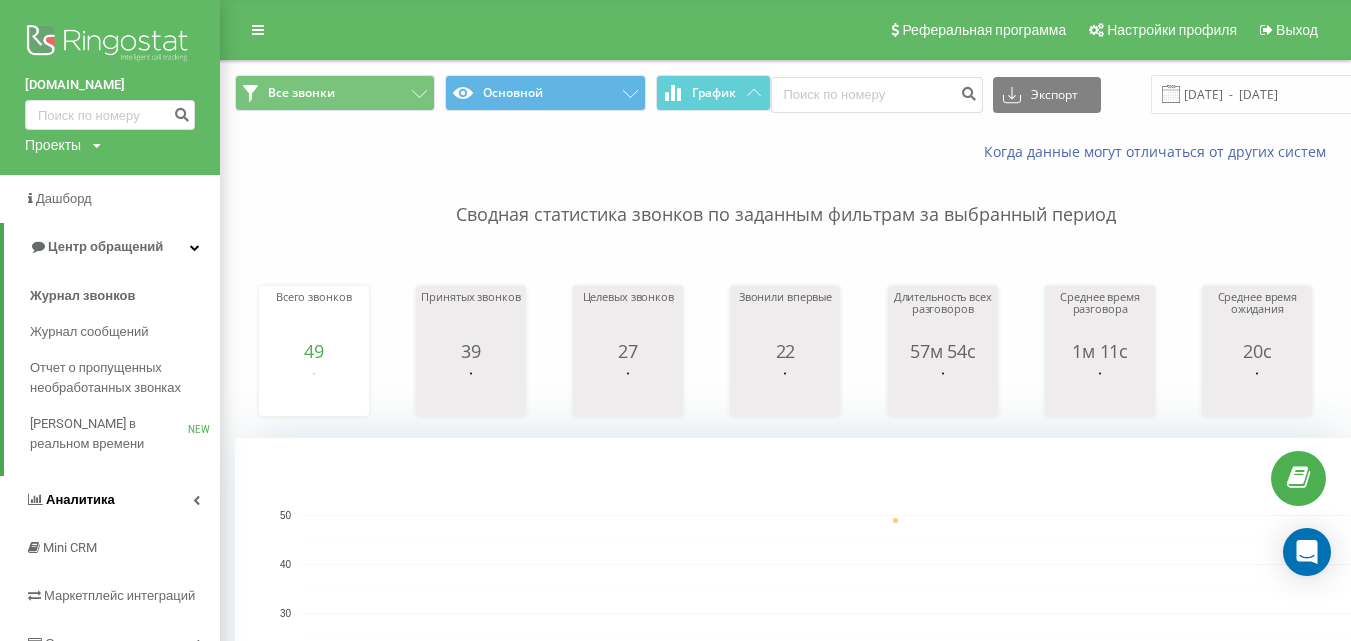 click on "Аналитика" at bounding box center [110, 500] 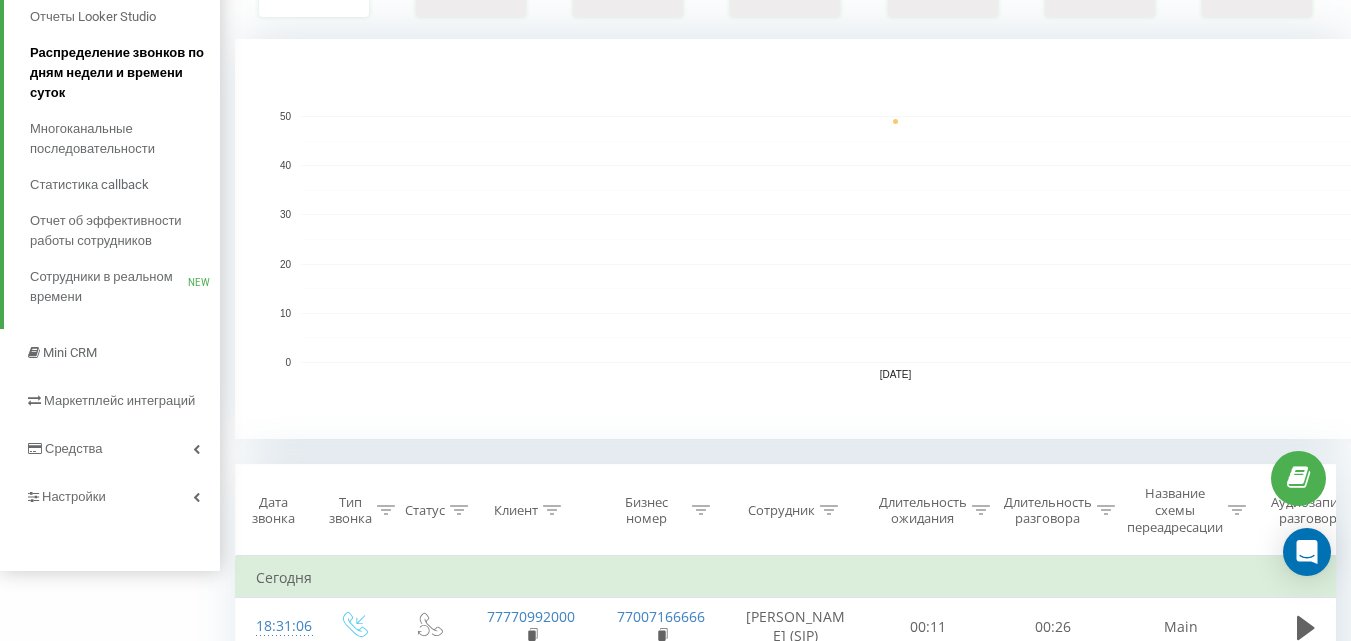 scroll, scrollTop: 400, scrollLeft: 0, axis: vertical 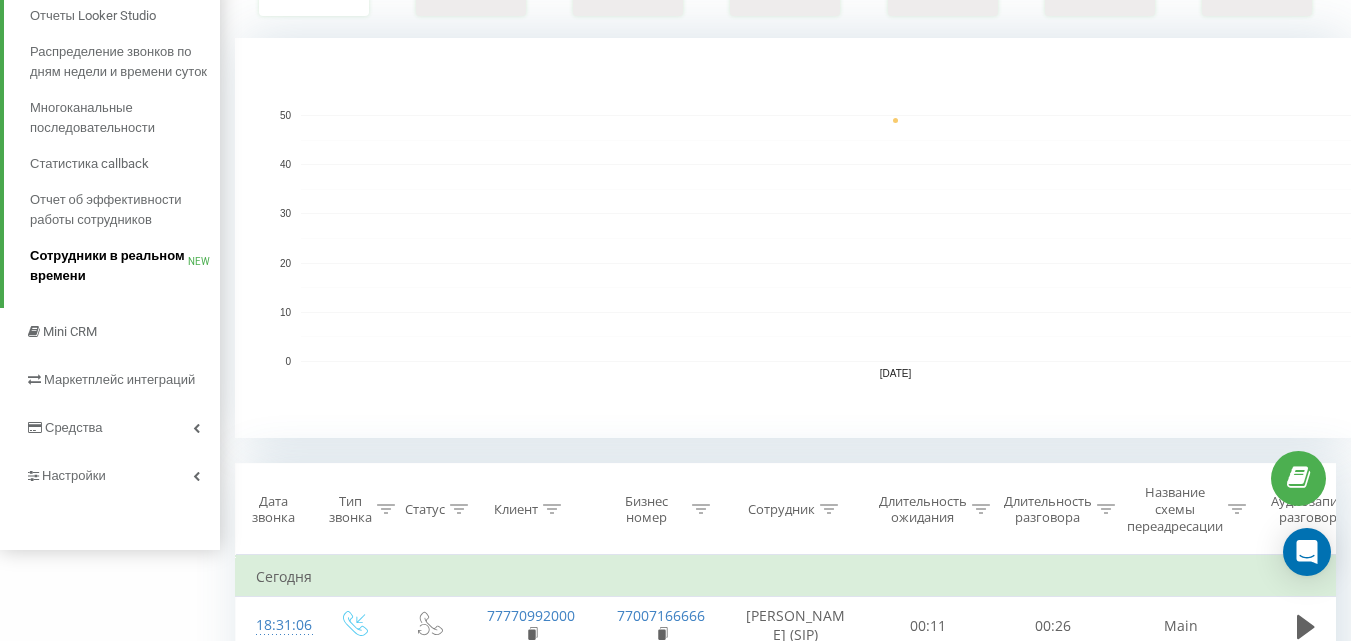click on "Сотрудники в реальном времени" at bounding box center (109, 266) 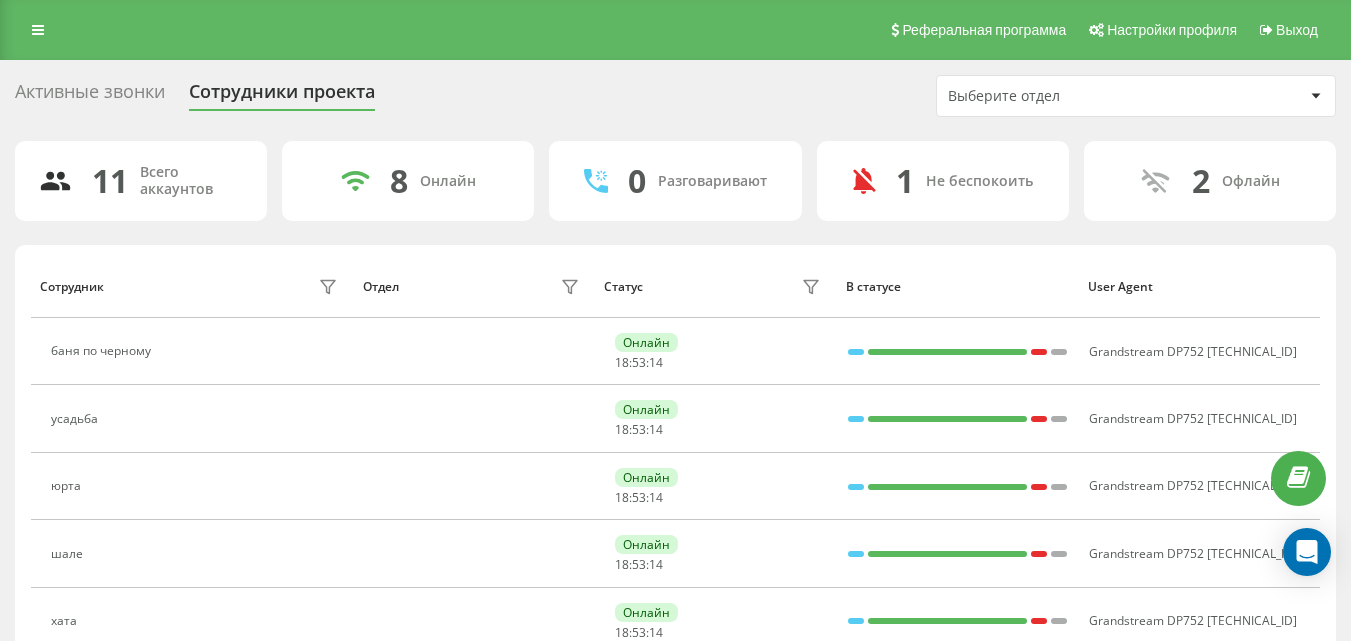scroll, scrollTop: 0, scrollLeft: 0, axis: both 